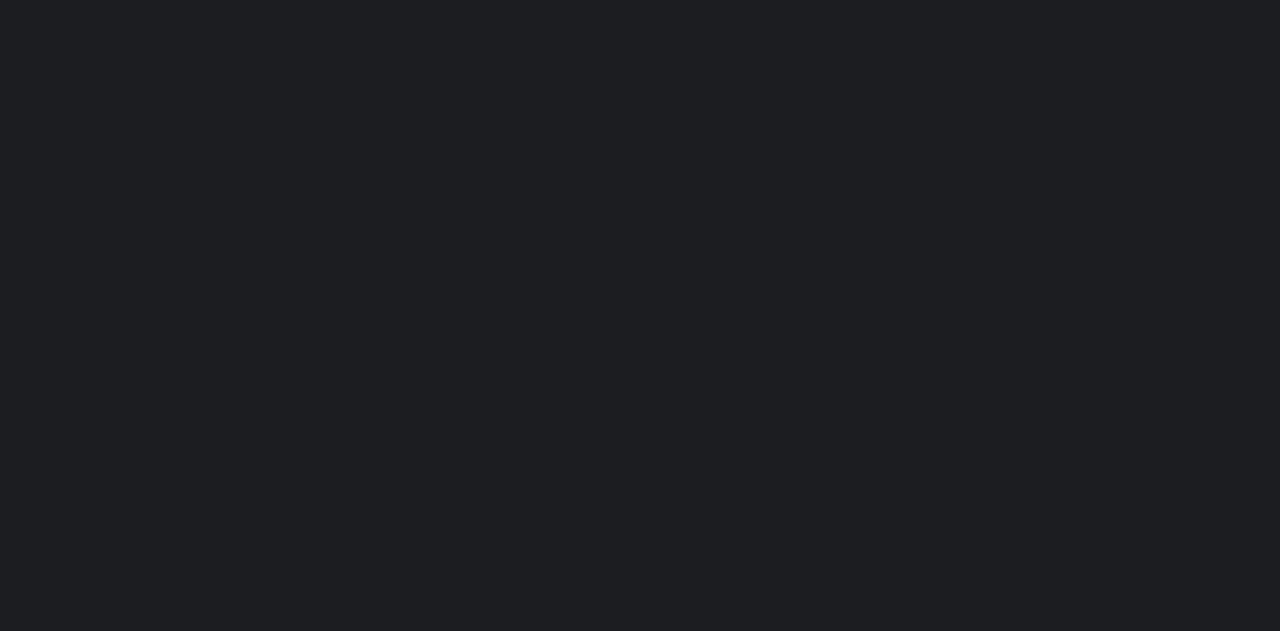 scroll, scrollTop: 0, scrollLeft: 0, axis: both 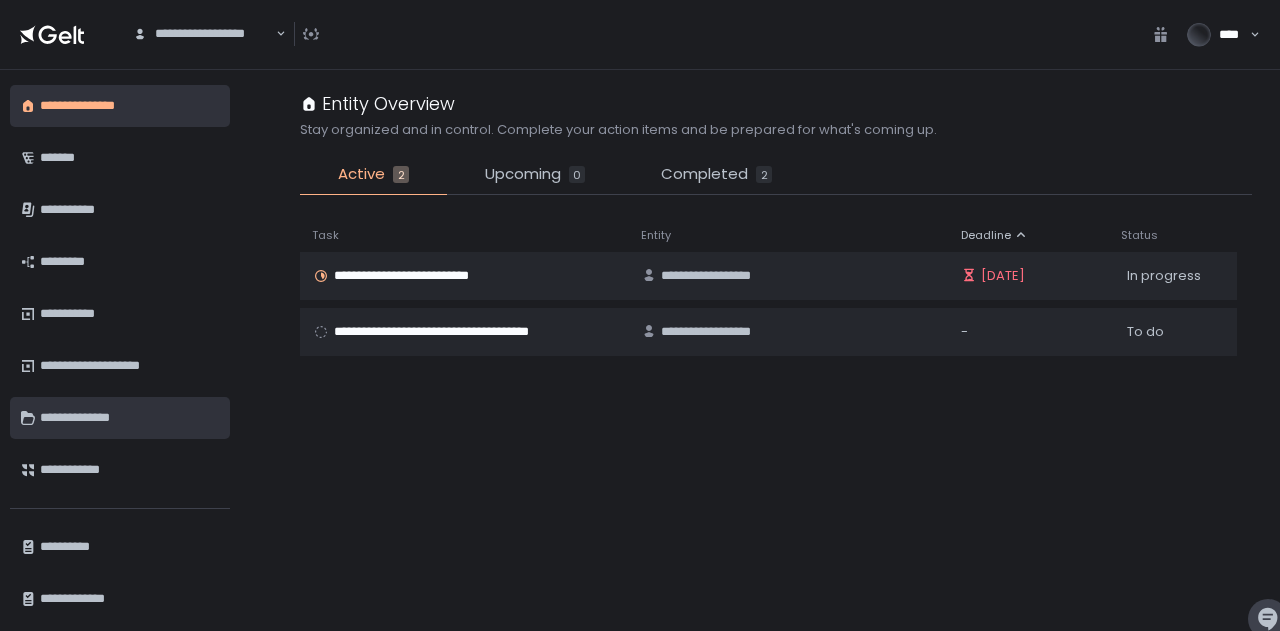 click on "**********" at bounding box center (120, 418) 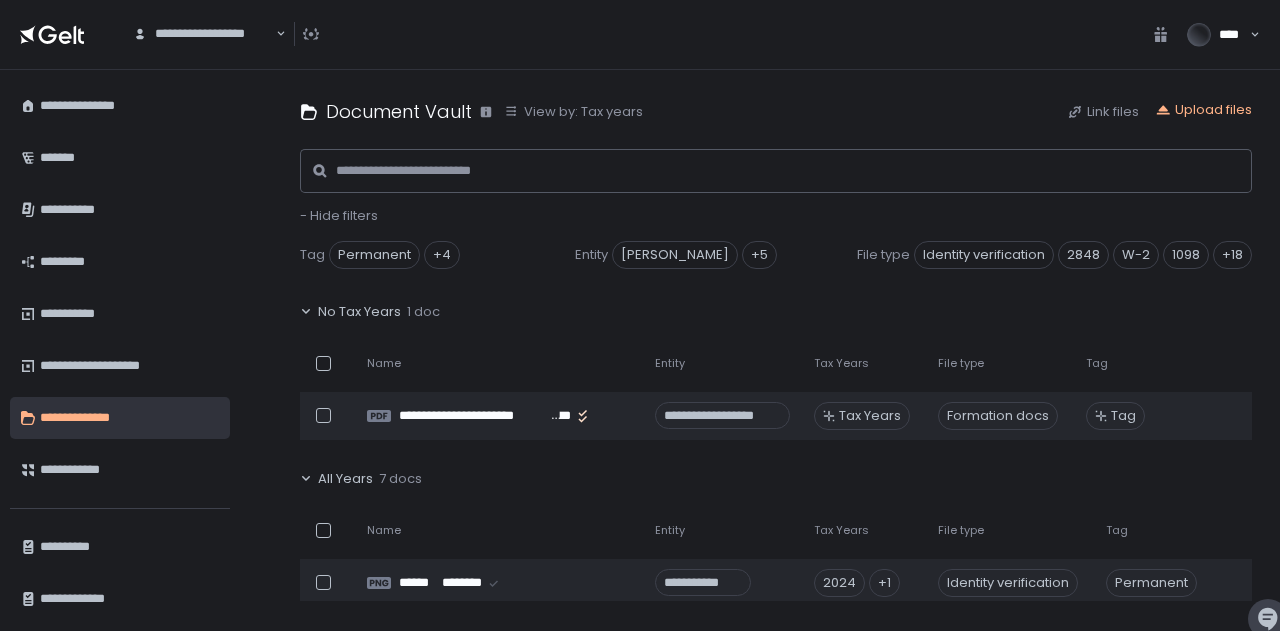 drag, startPoint x: 1254, startPoint y: 358, endPoint x: 1252, endPoint y: 388, distance: 30.066593 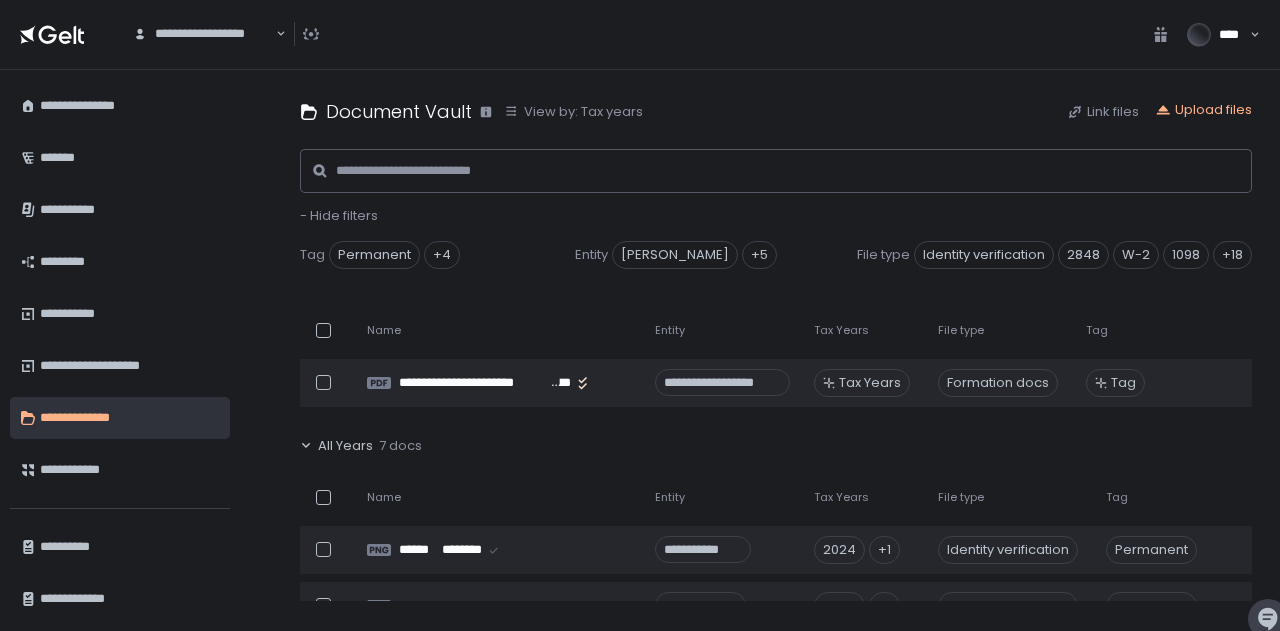 scroll, scrollTop: 0, scrollLeft: 0, axis: both 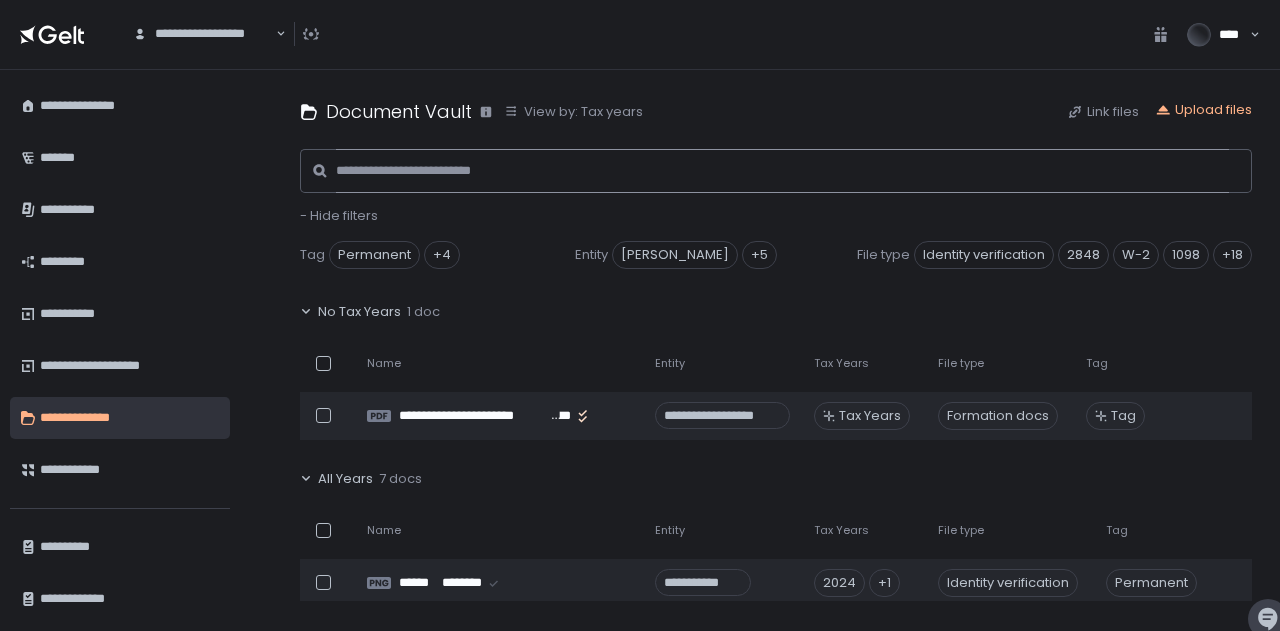 click 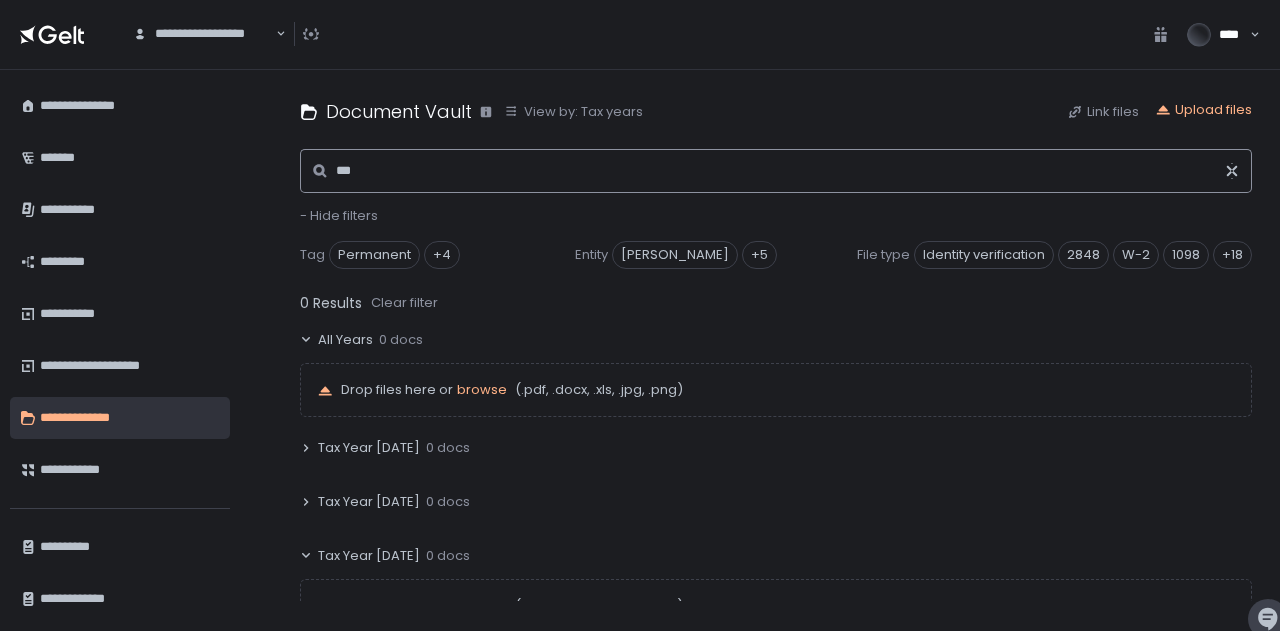 click on "***" 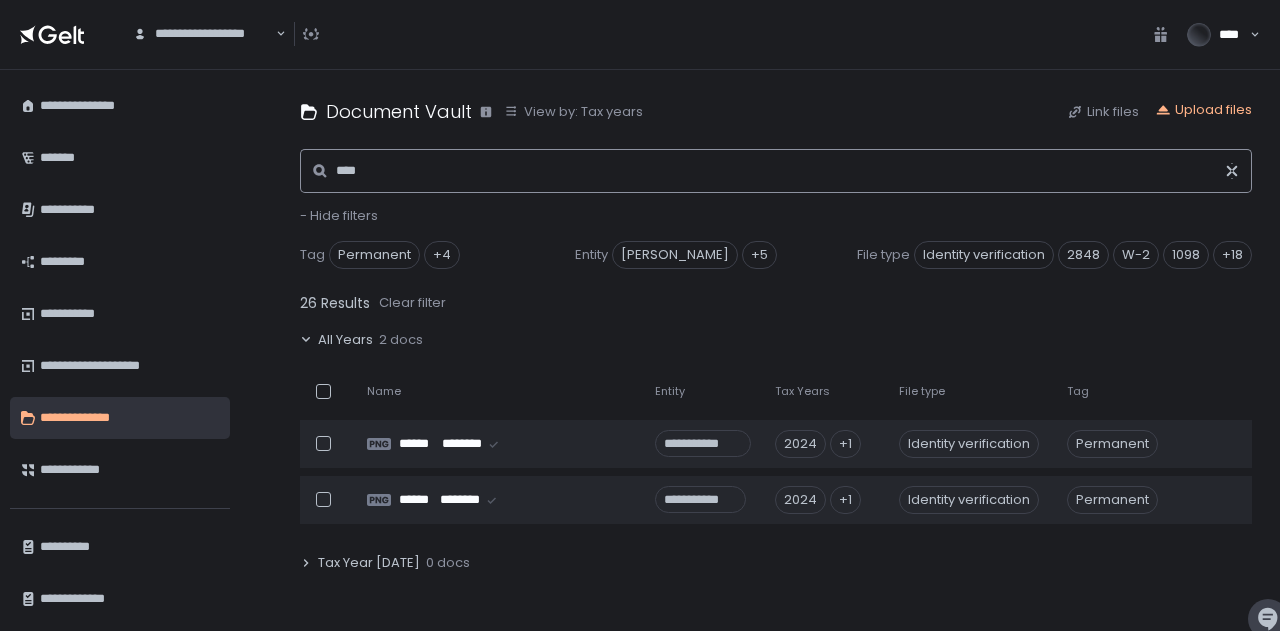 type on "****" 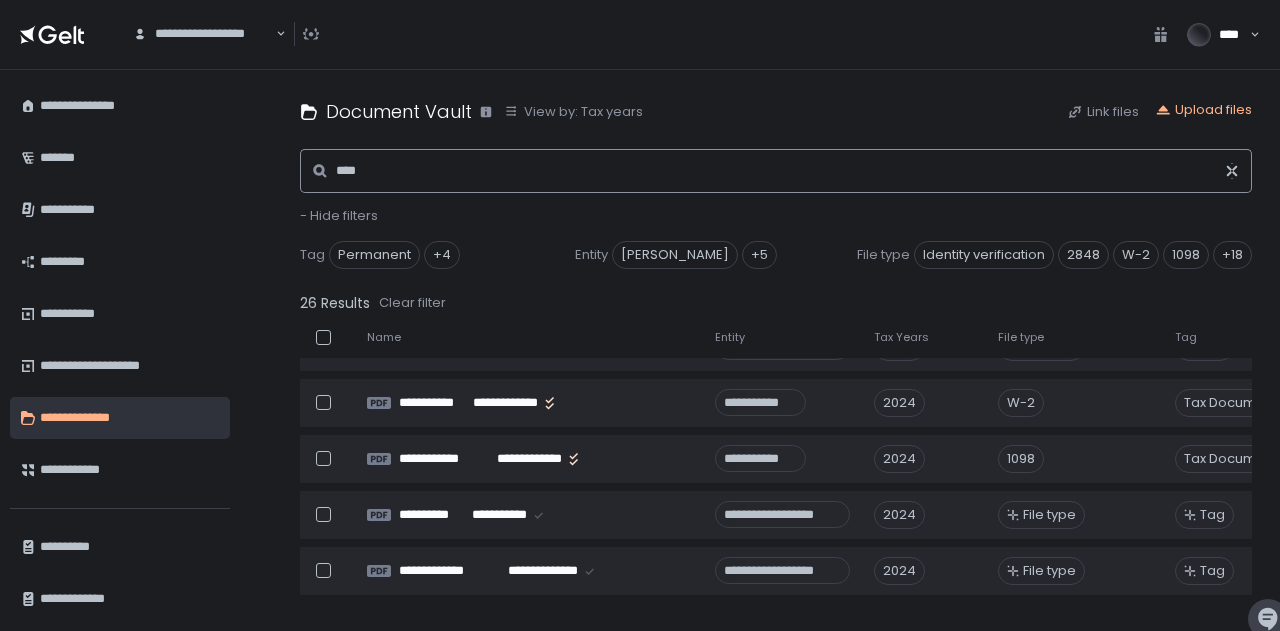scroll, scrollTop: 826, scrollLeft: 0, axis: vertical 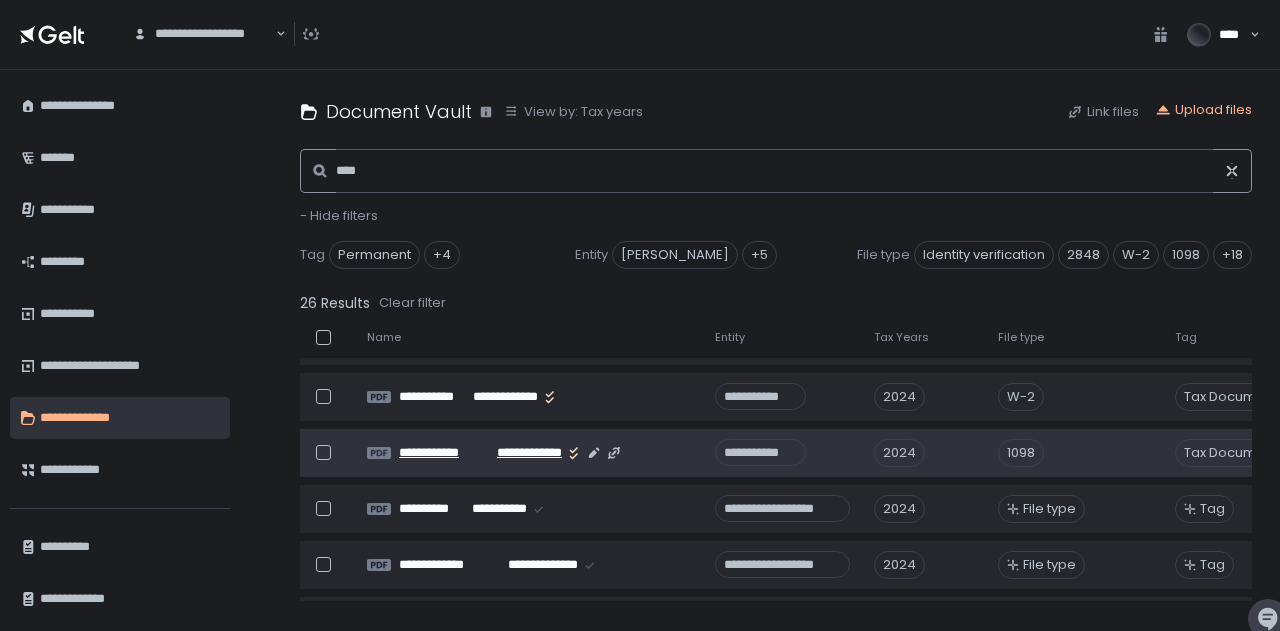 click on "**********" at bounding box center [444, 453] 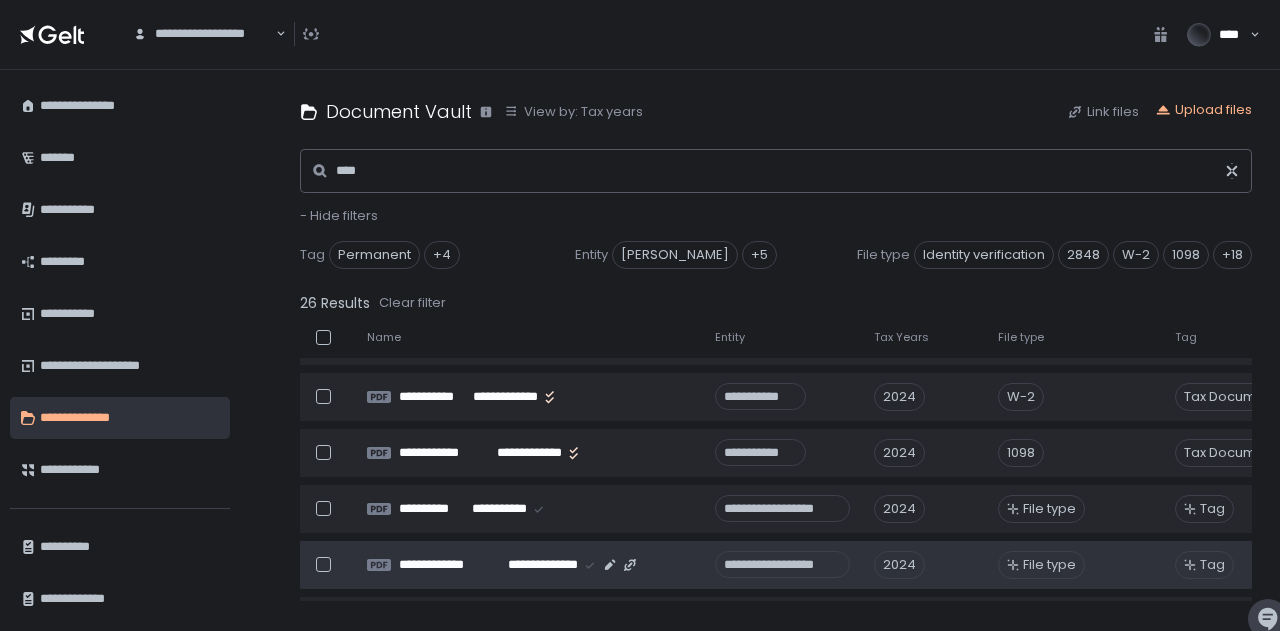 click on "**********" 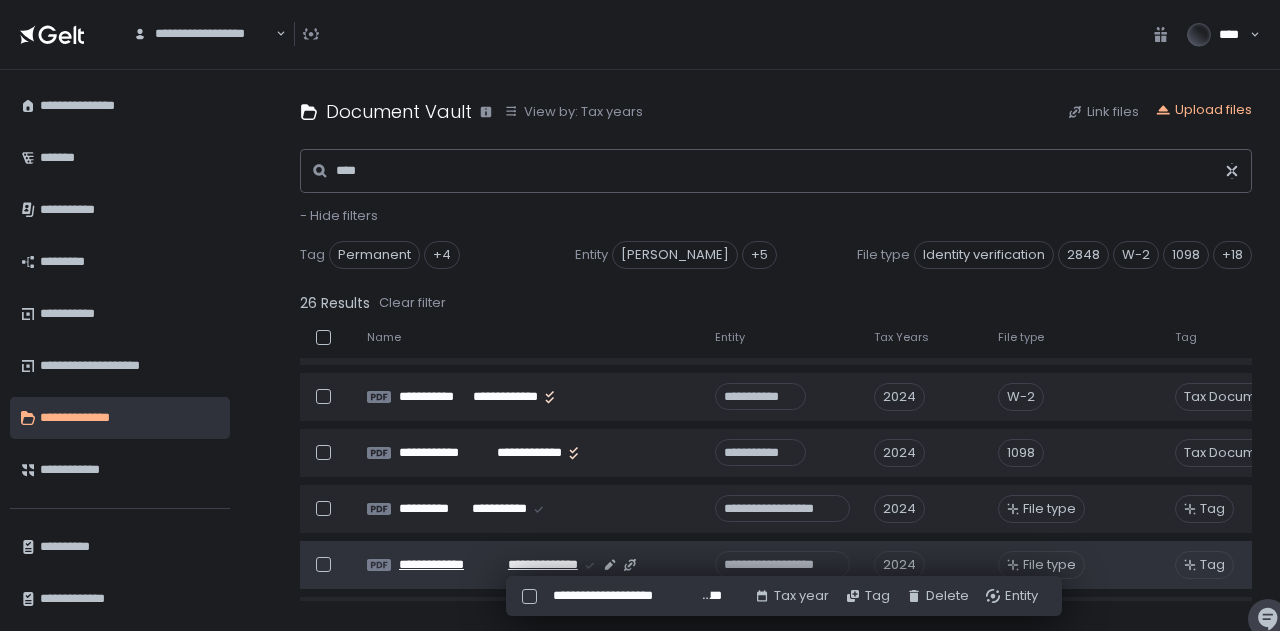click on "**********" at bounding box center [535, 565] 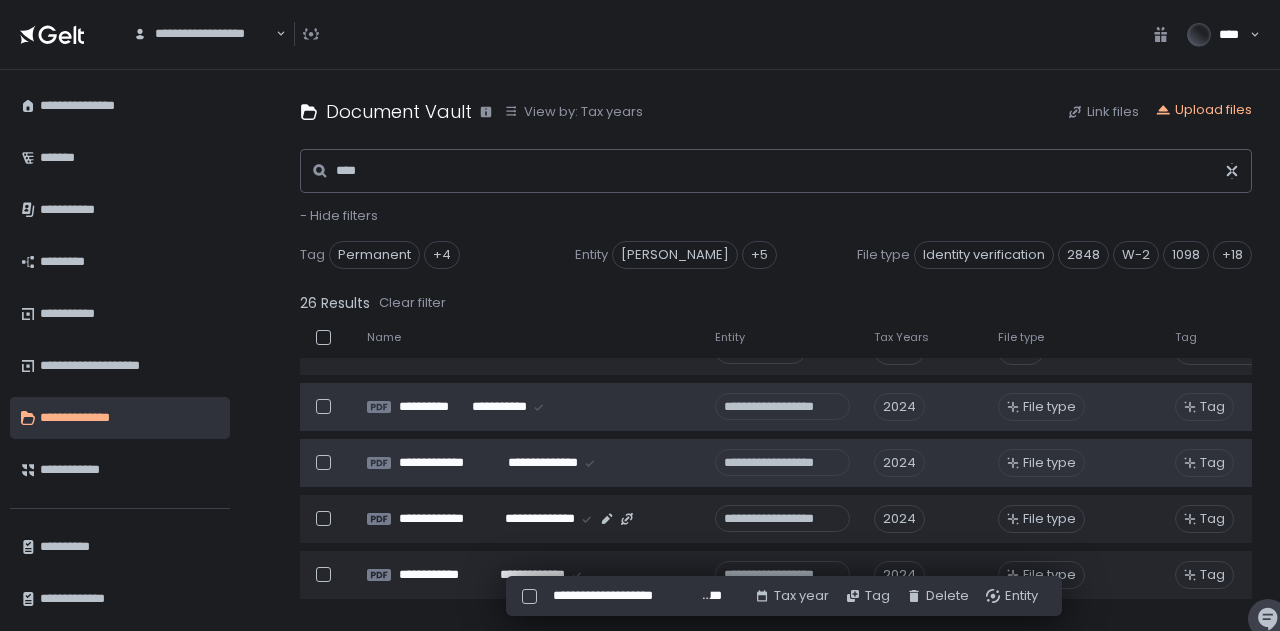 scroll, scrollTop: 946, scrollLeft: 0, axis: vertical 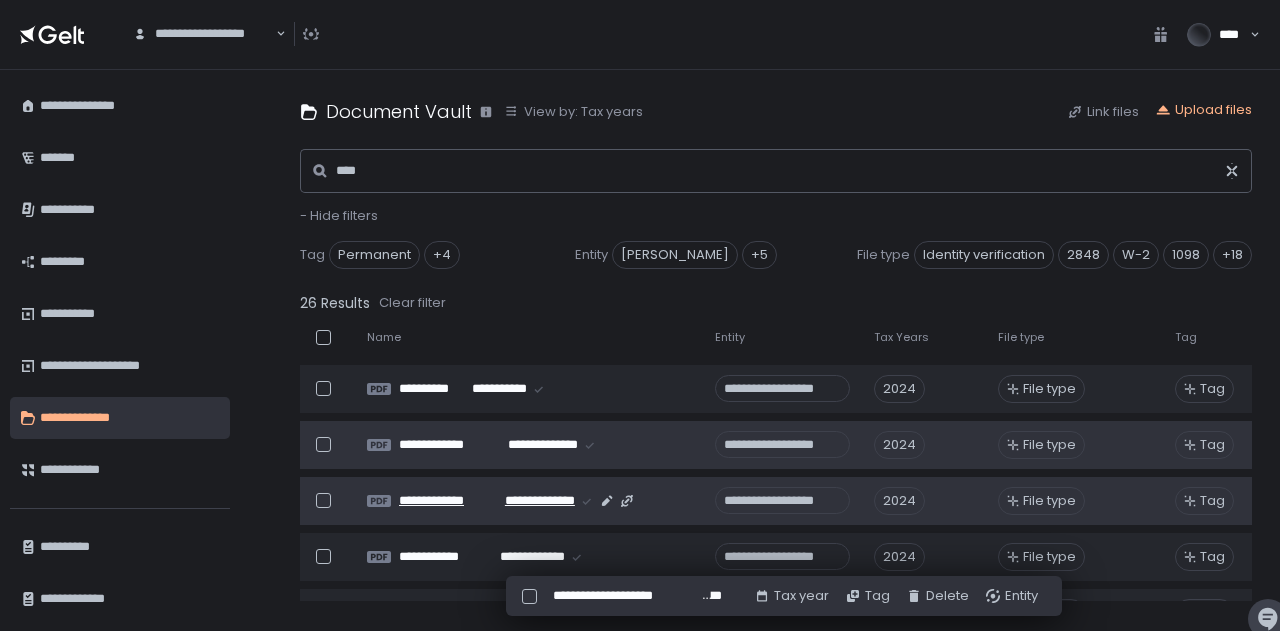 click on "**********" at bounding box center [534, 501] 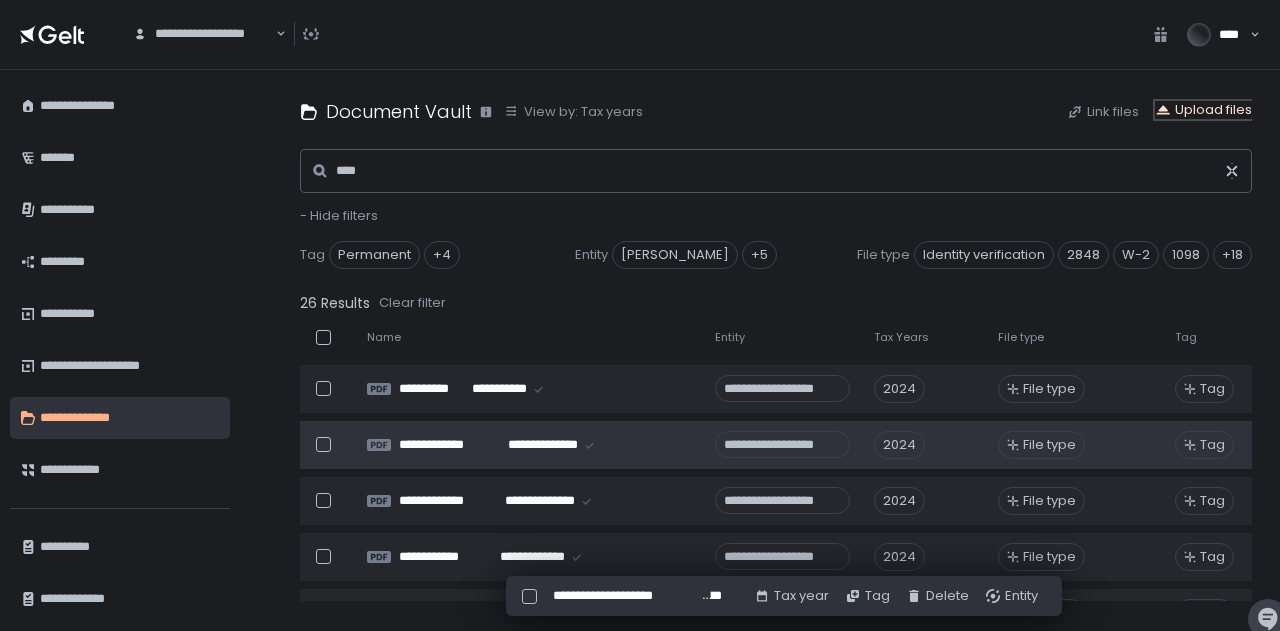 click on "Upload files" 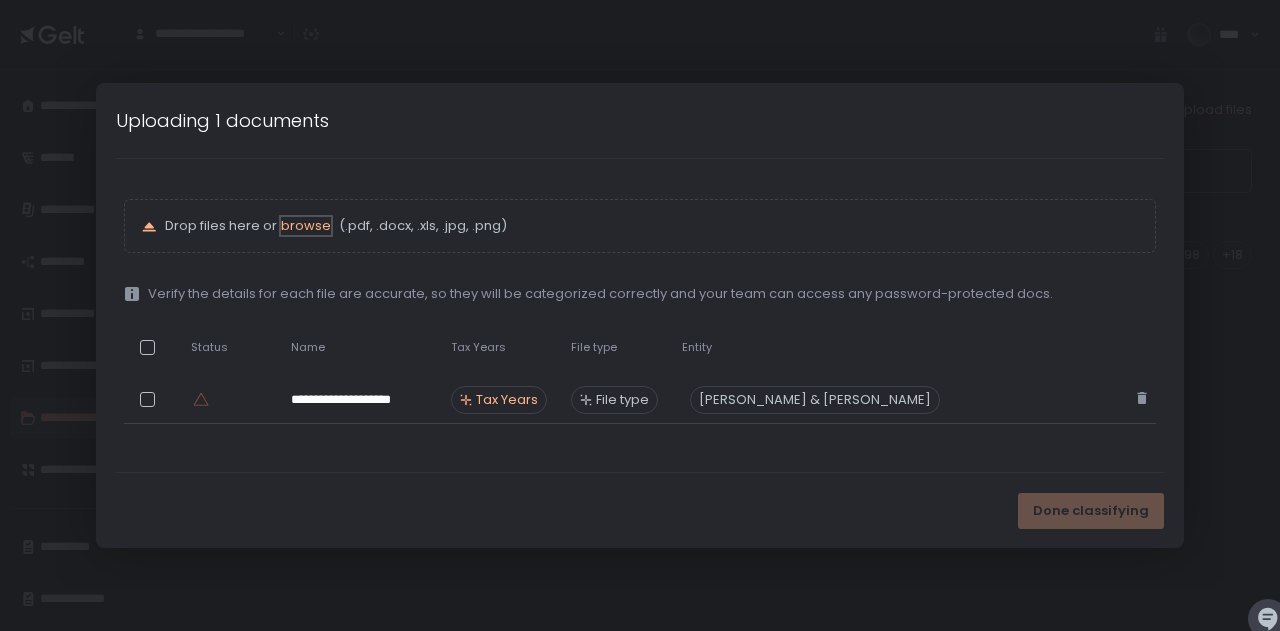 scroll, scrollTop: 218, scrollLeft: 0, axis: vertical 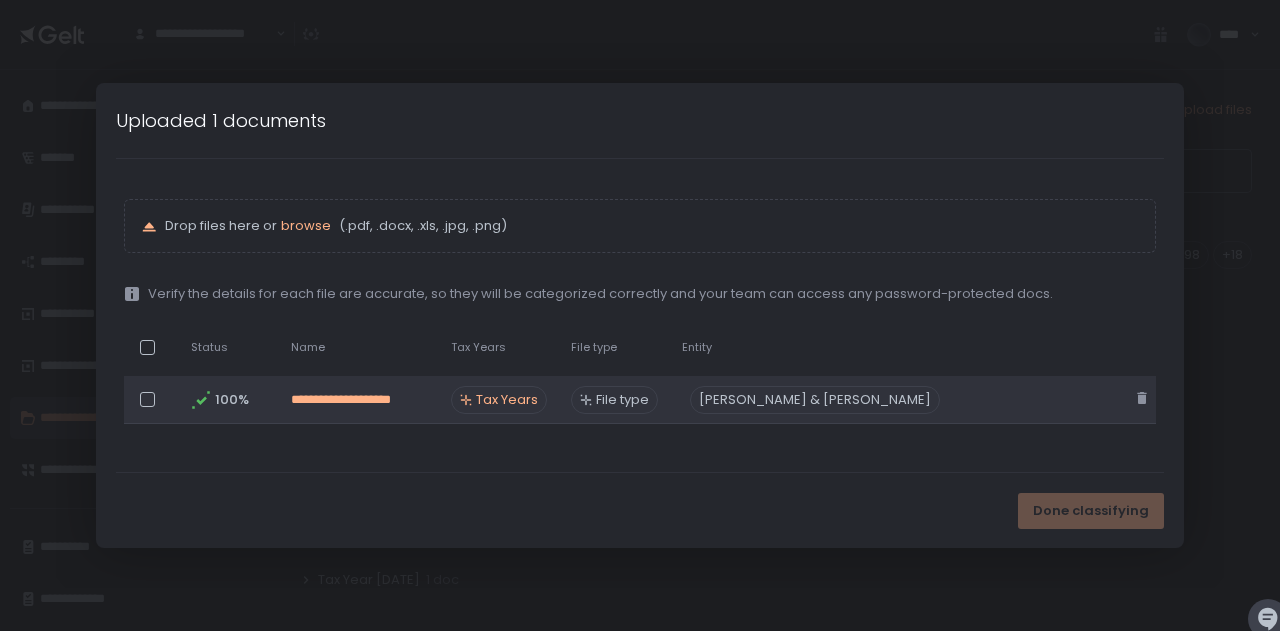 click on "**********" 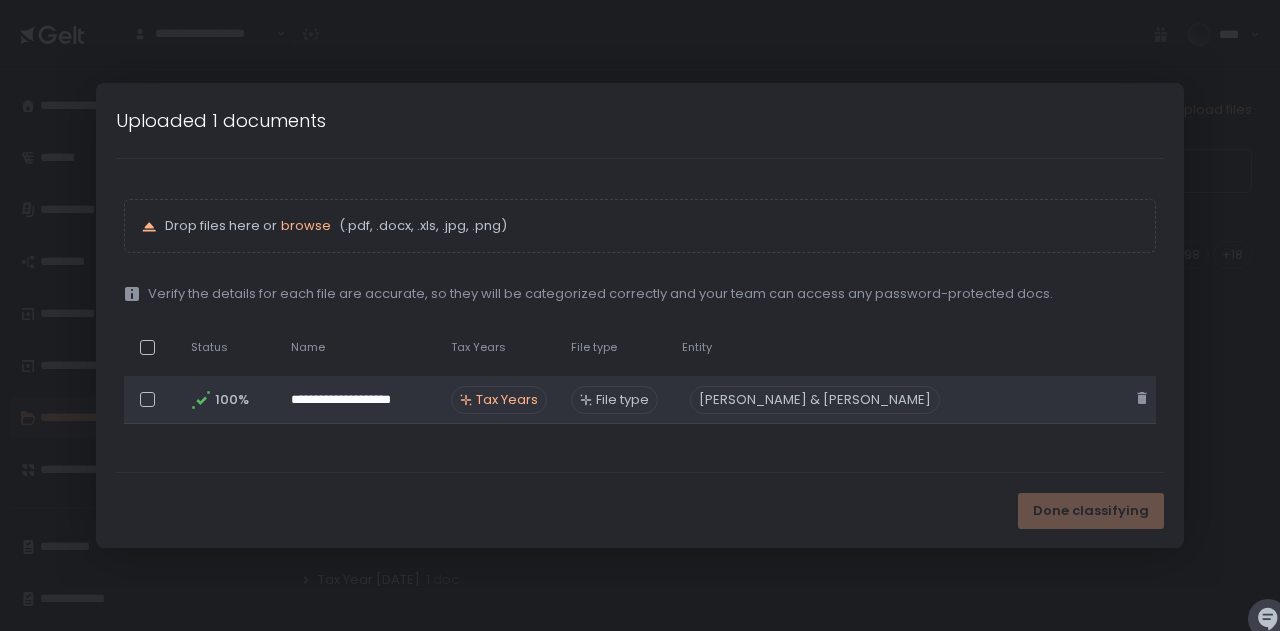 click on "File type" at bounding box center [622, 400] 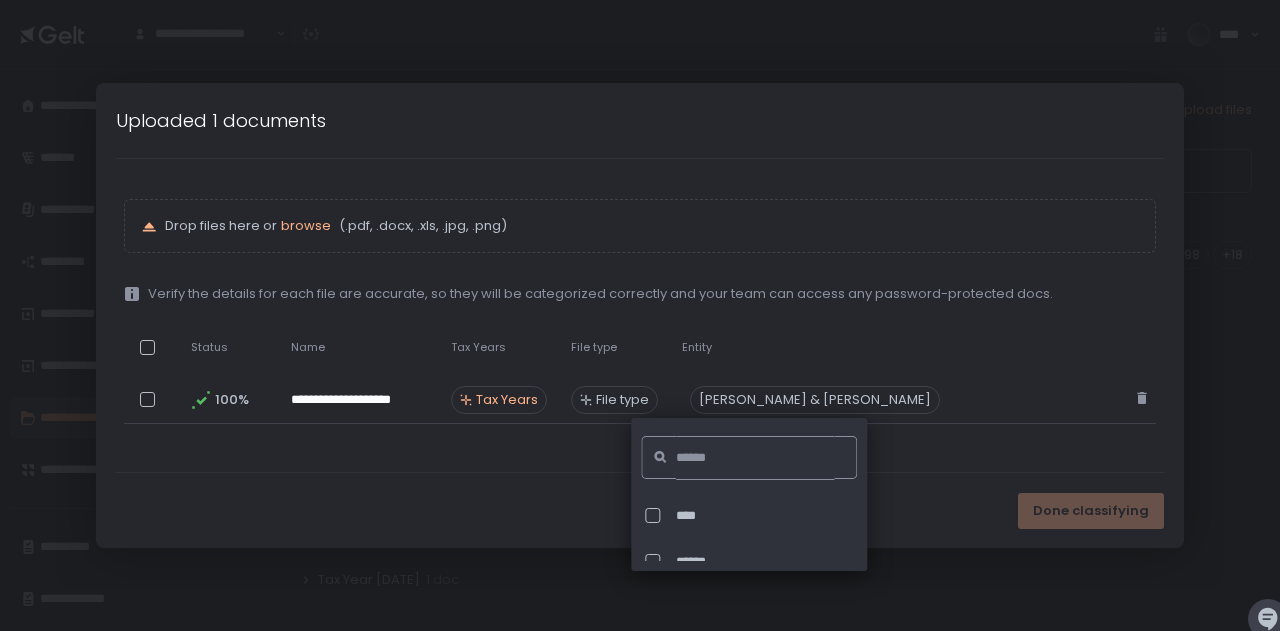 click 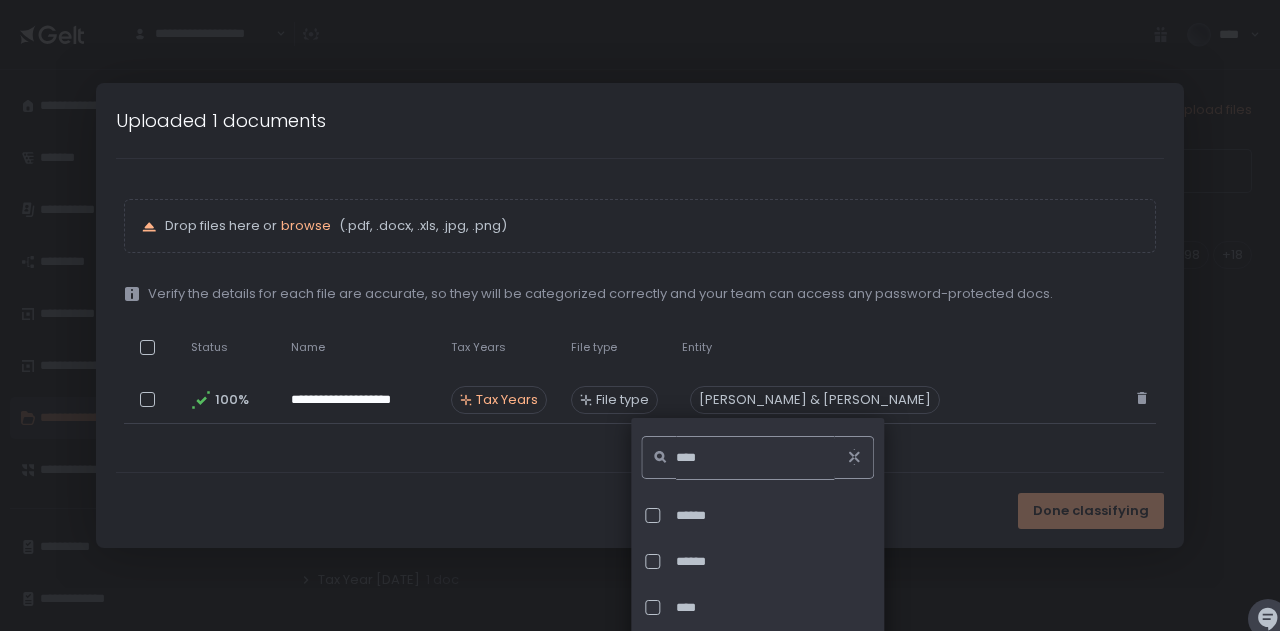 type on "****" 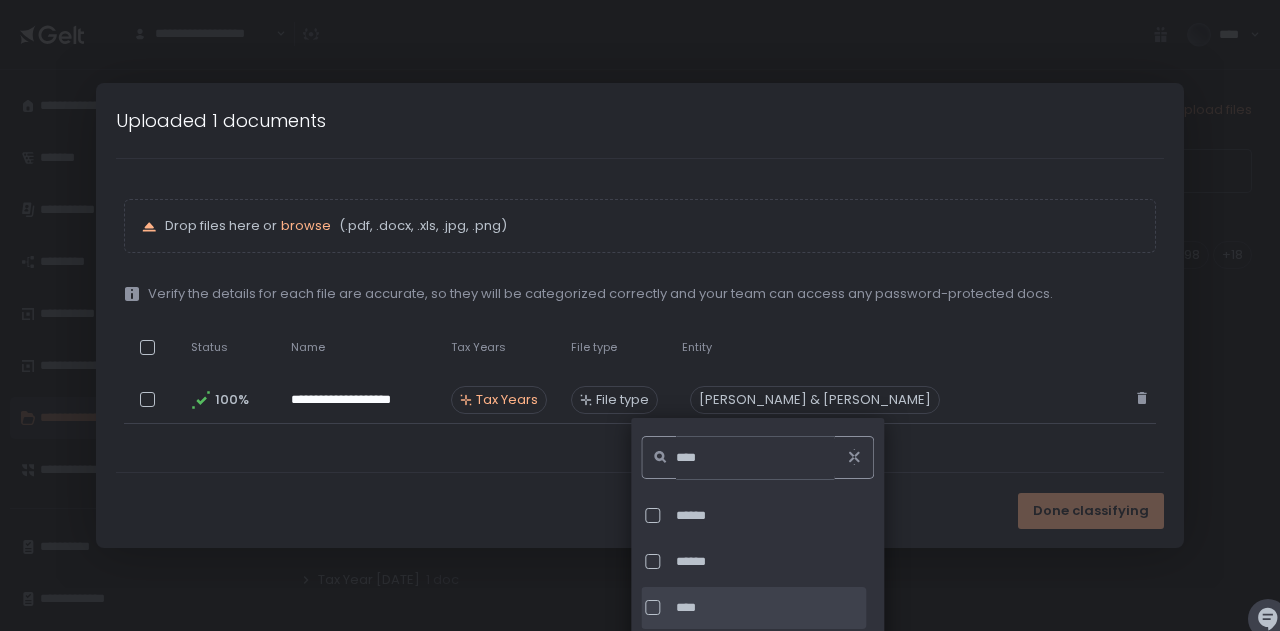 click on "****" 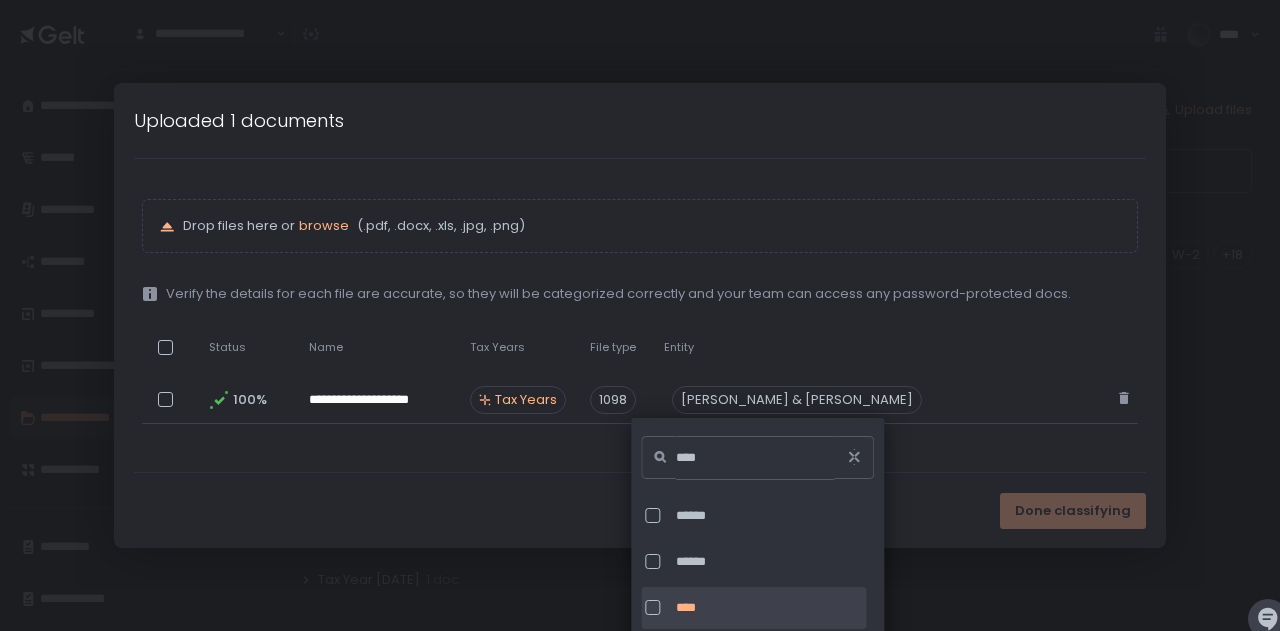 click on "Done classifying" at bounding box center (639, 510) 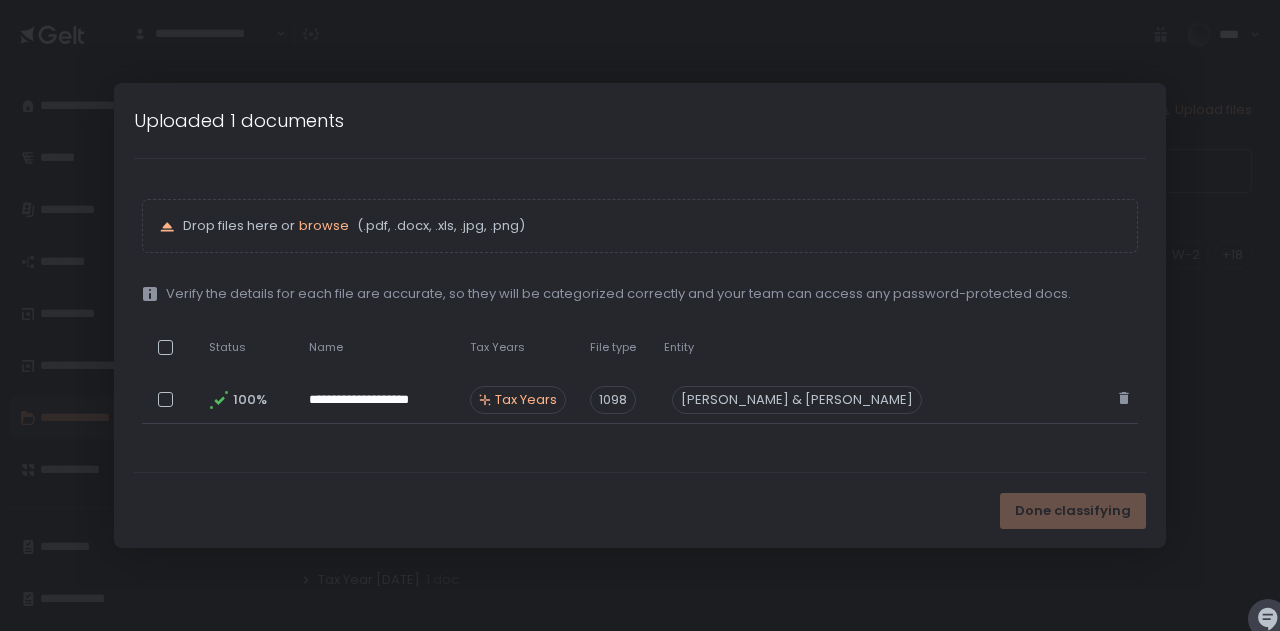 click on "Done classifying" 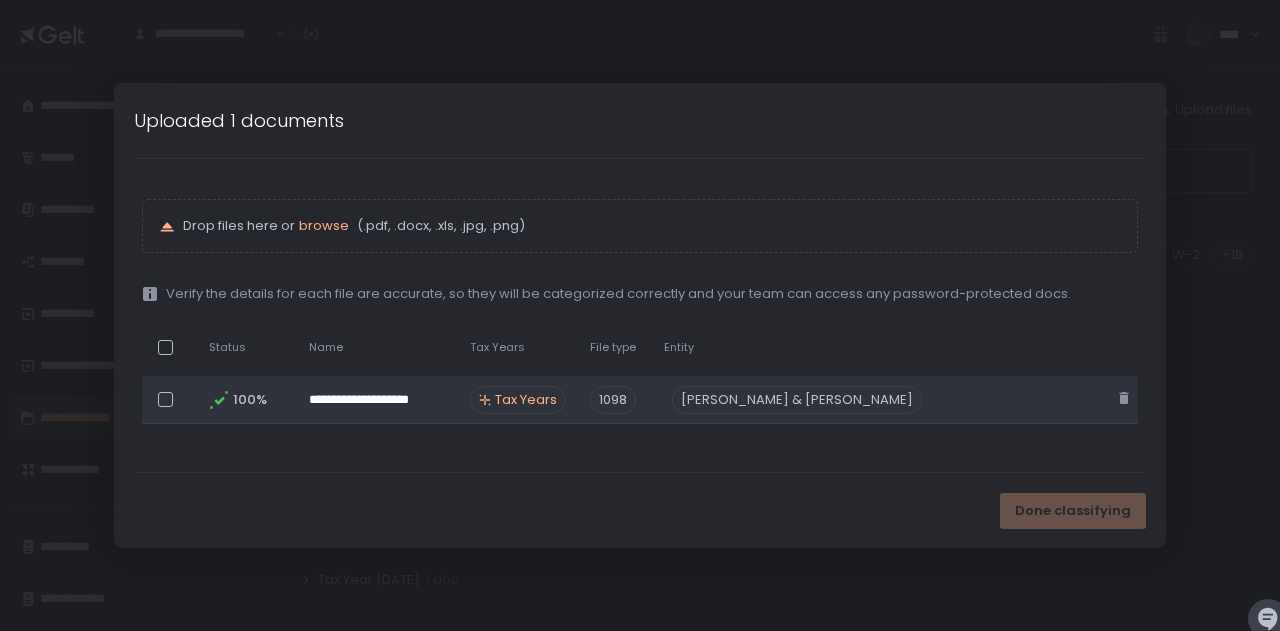 click at bounding box center [169, 399] 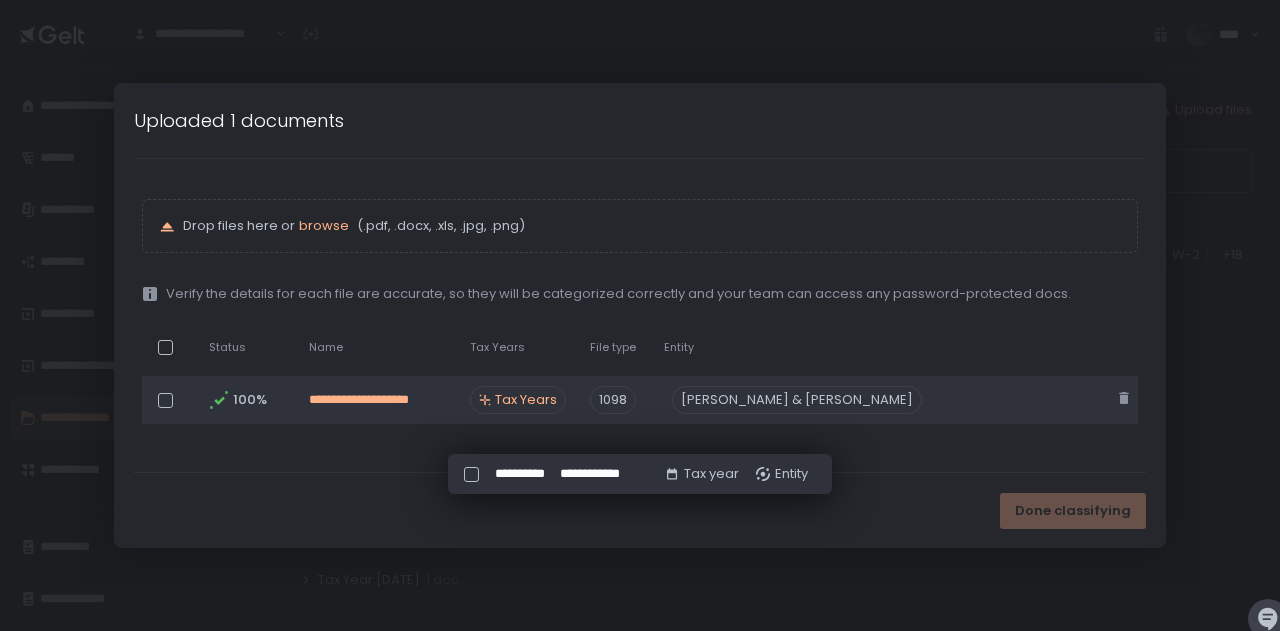 click on "**********" 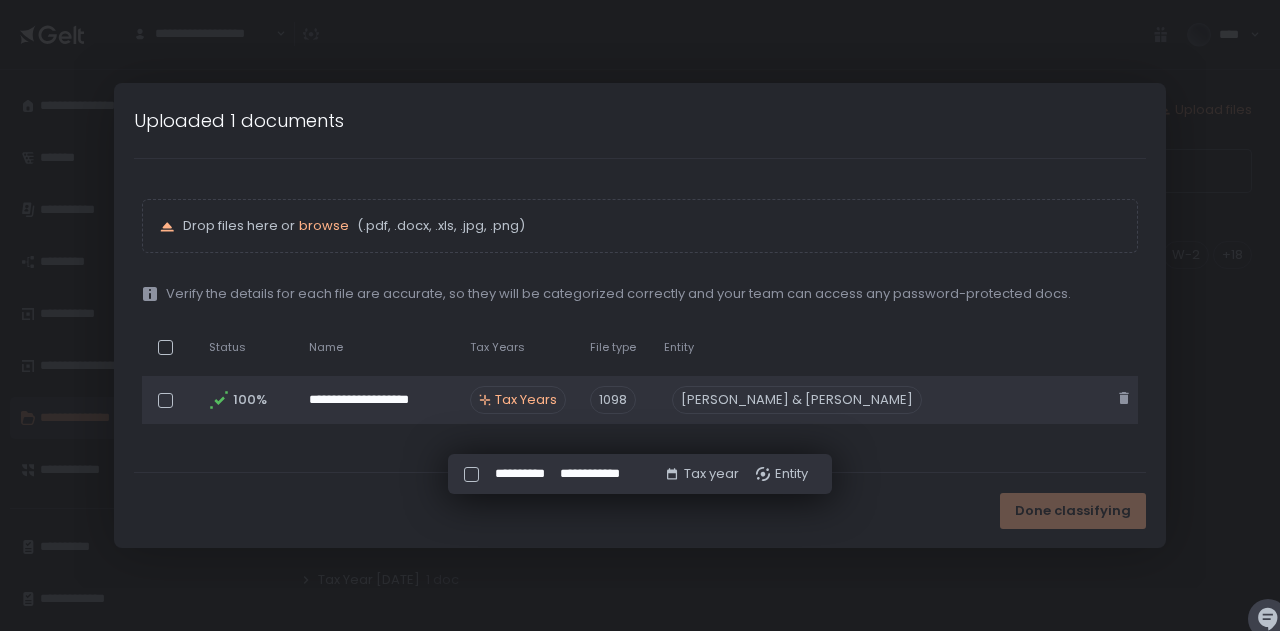 click on "Done classifying" at bounding box center (639, 510) 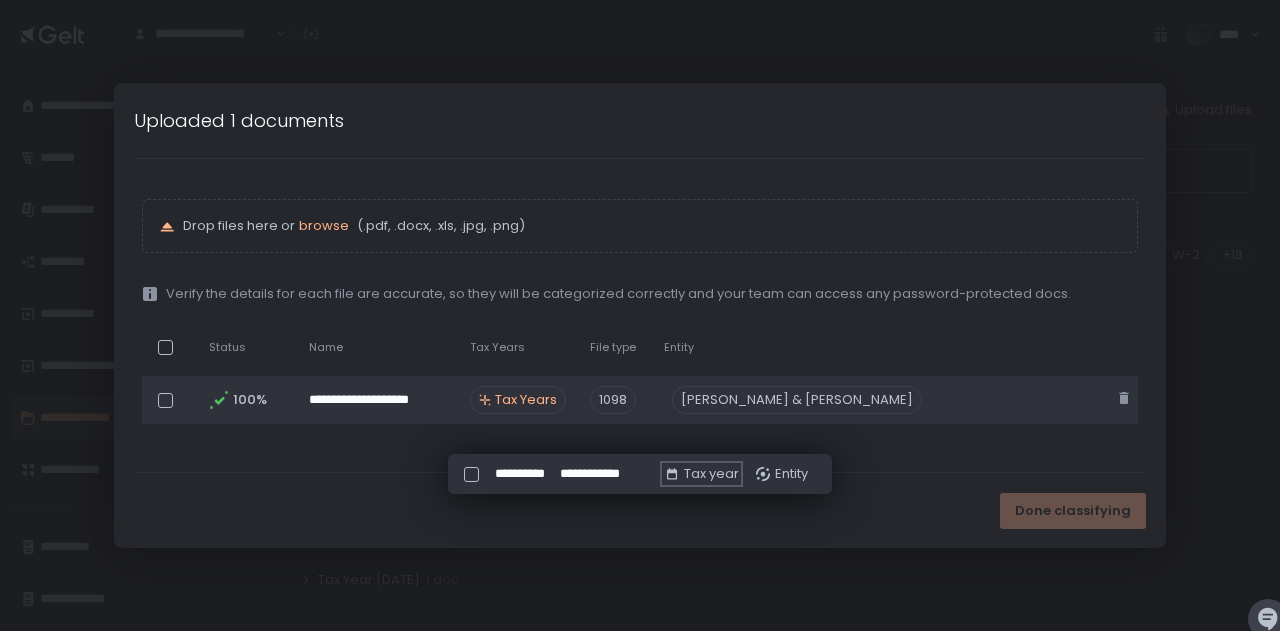 click on "Tax year" 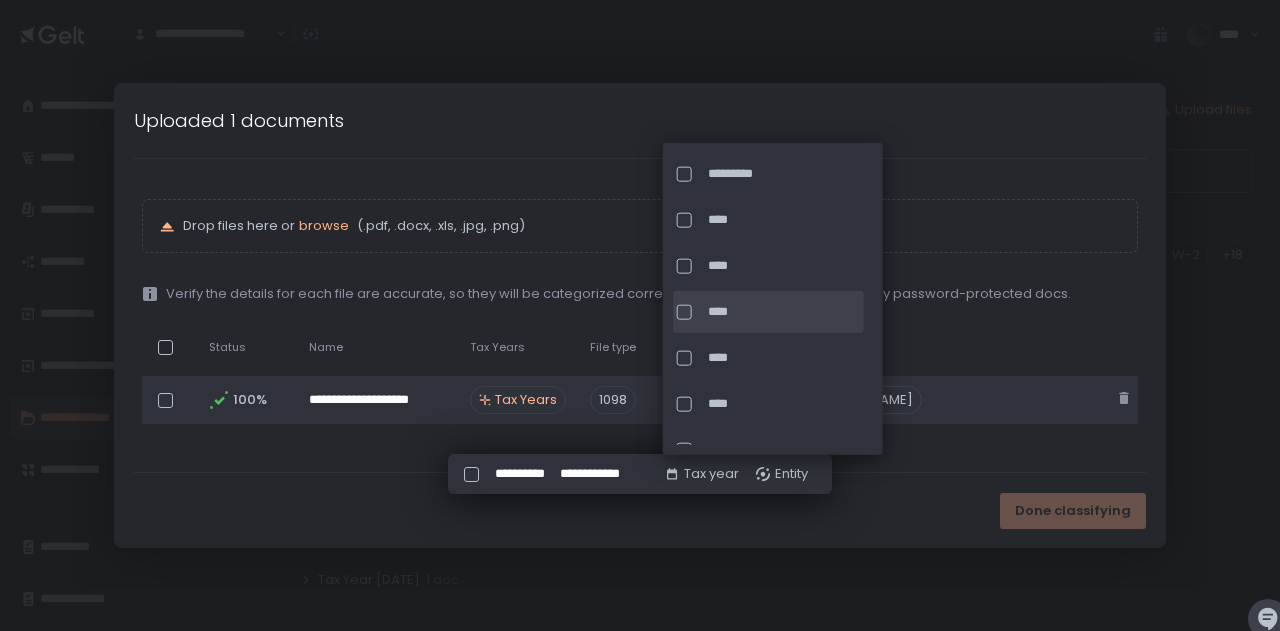 click at bounding box center (684, 311) 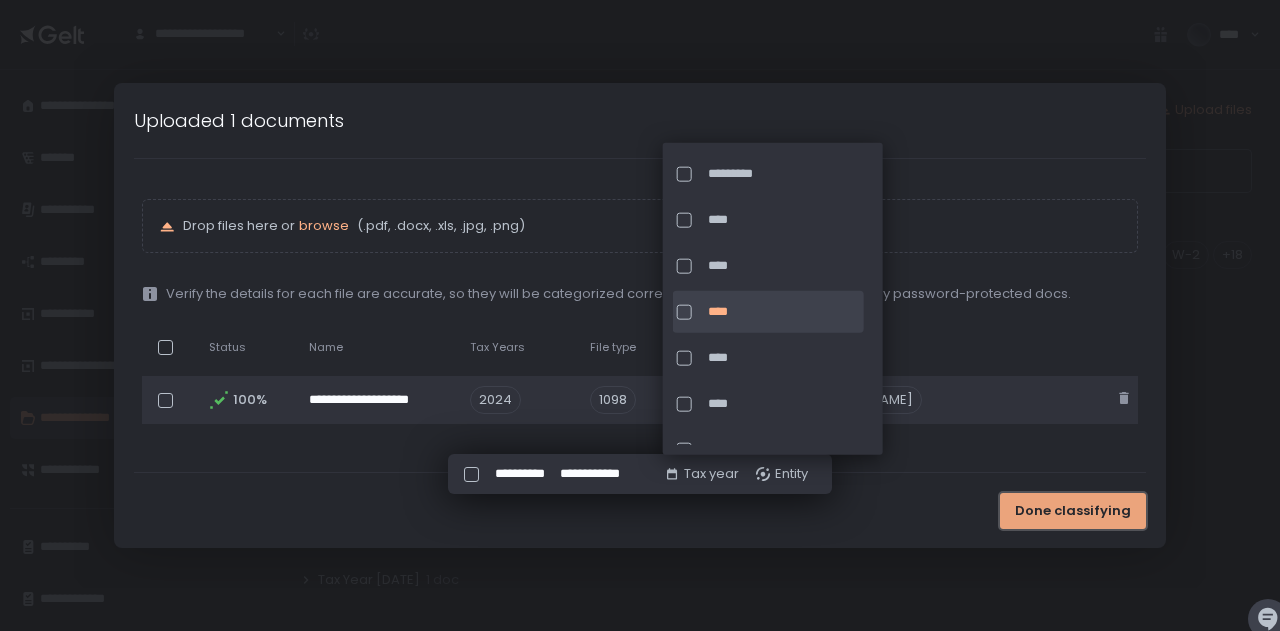click on "Done classifying" at bounding box center [1073, 511] 